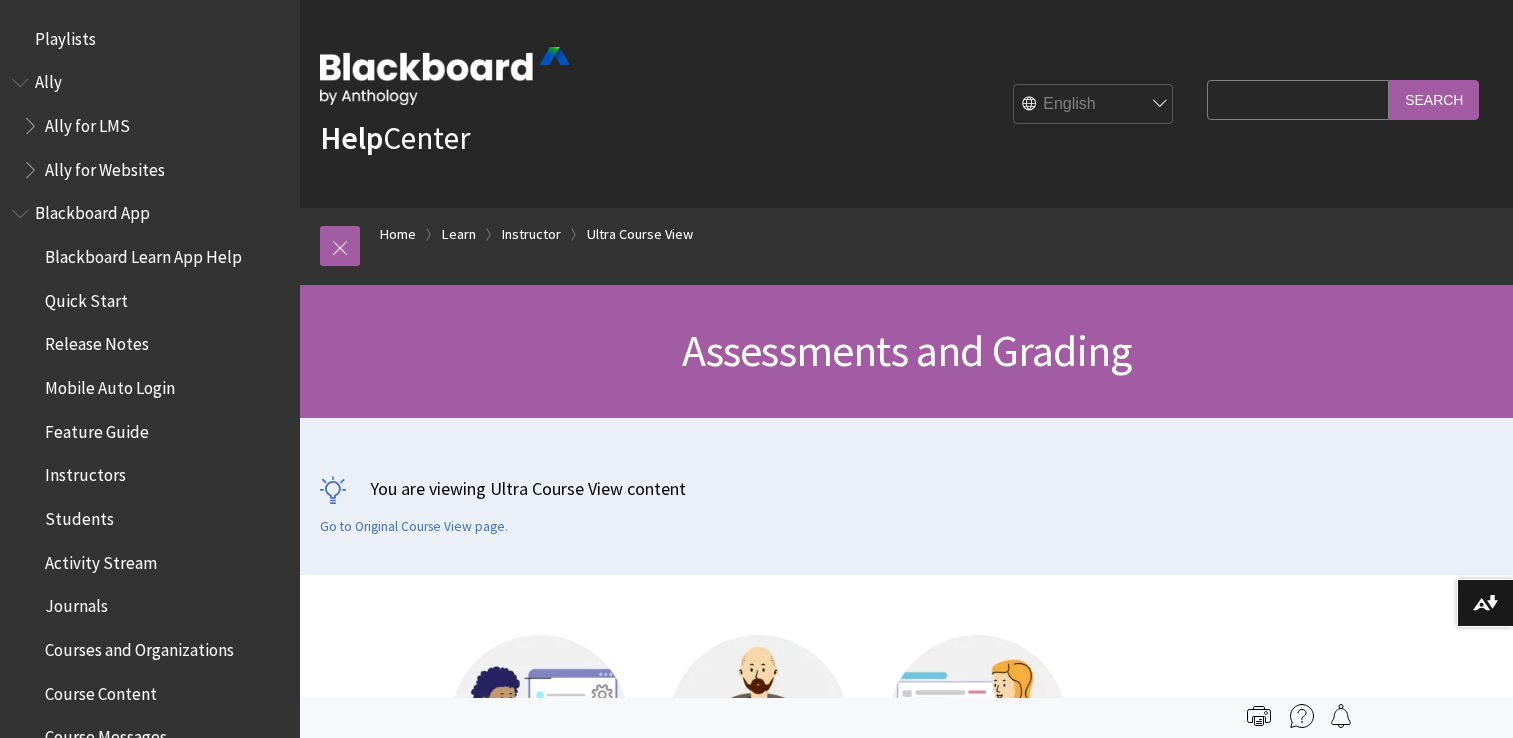 scroll, scrollTop: 0, scrollLeft: 0, axis: both 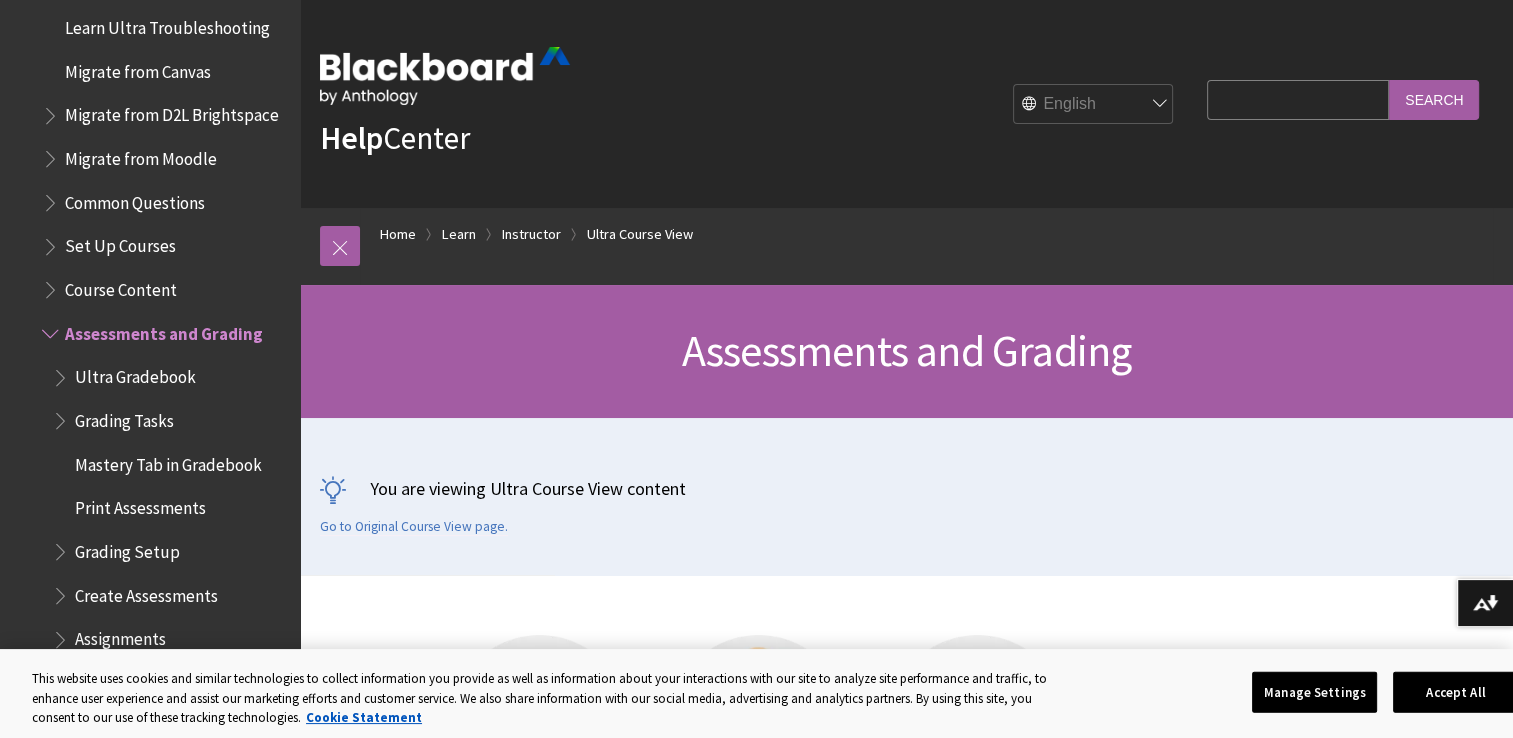 click on "Course Content" at bounding box center (121, 286) 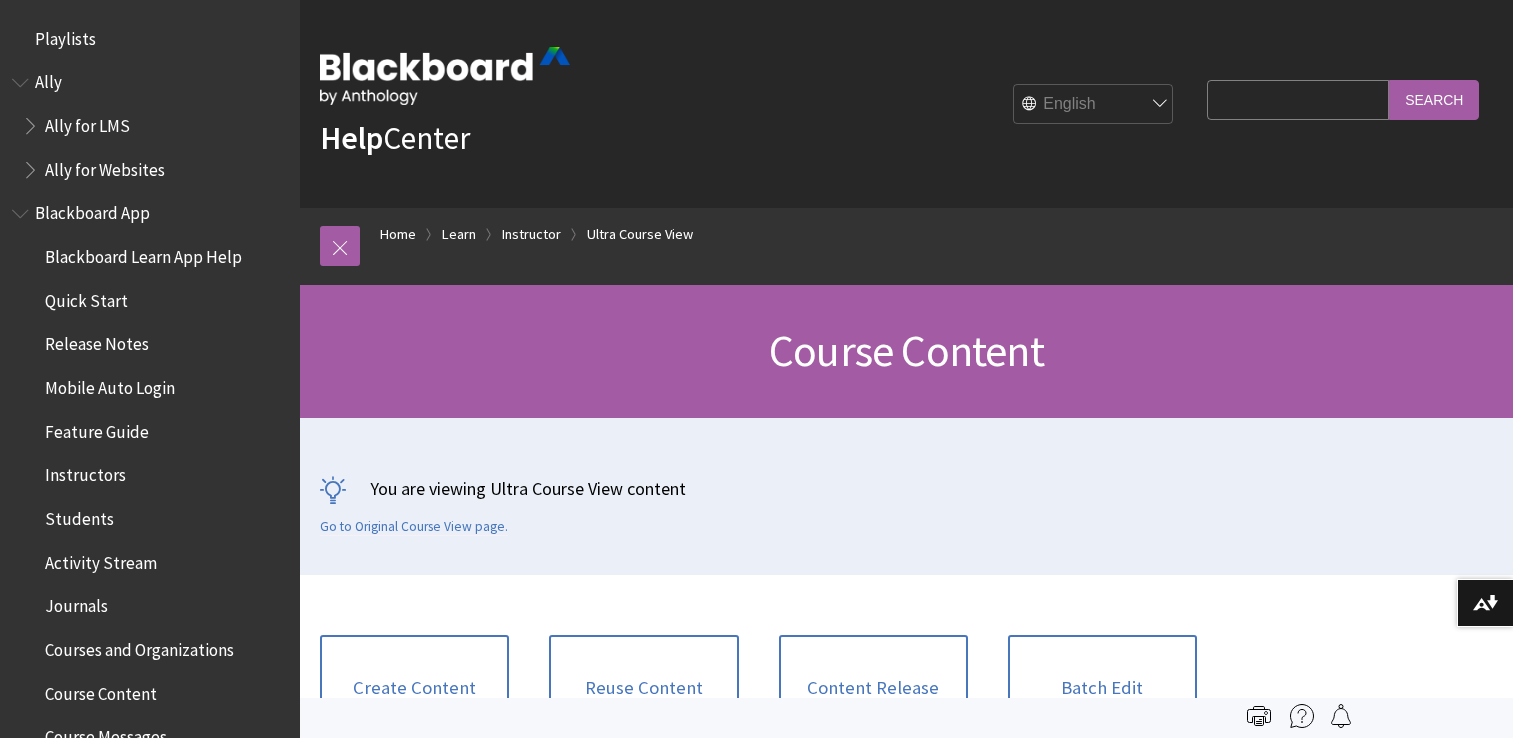 scroll, scrollTop: 0, scrollLeft: 0, axis: both 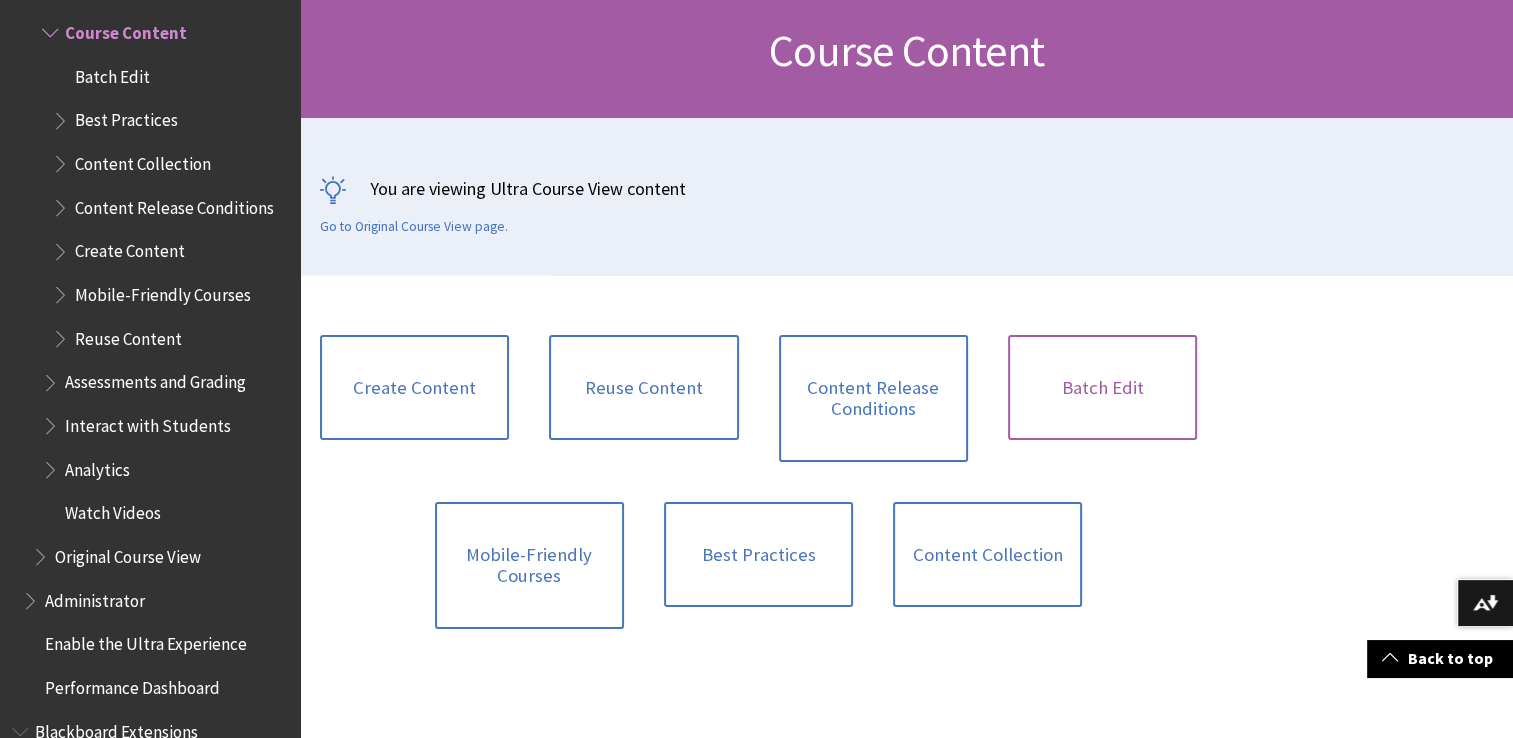 click on "Batch Edit" at bounding box center (1102, 388) 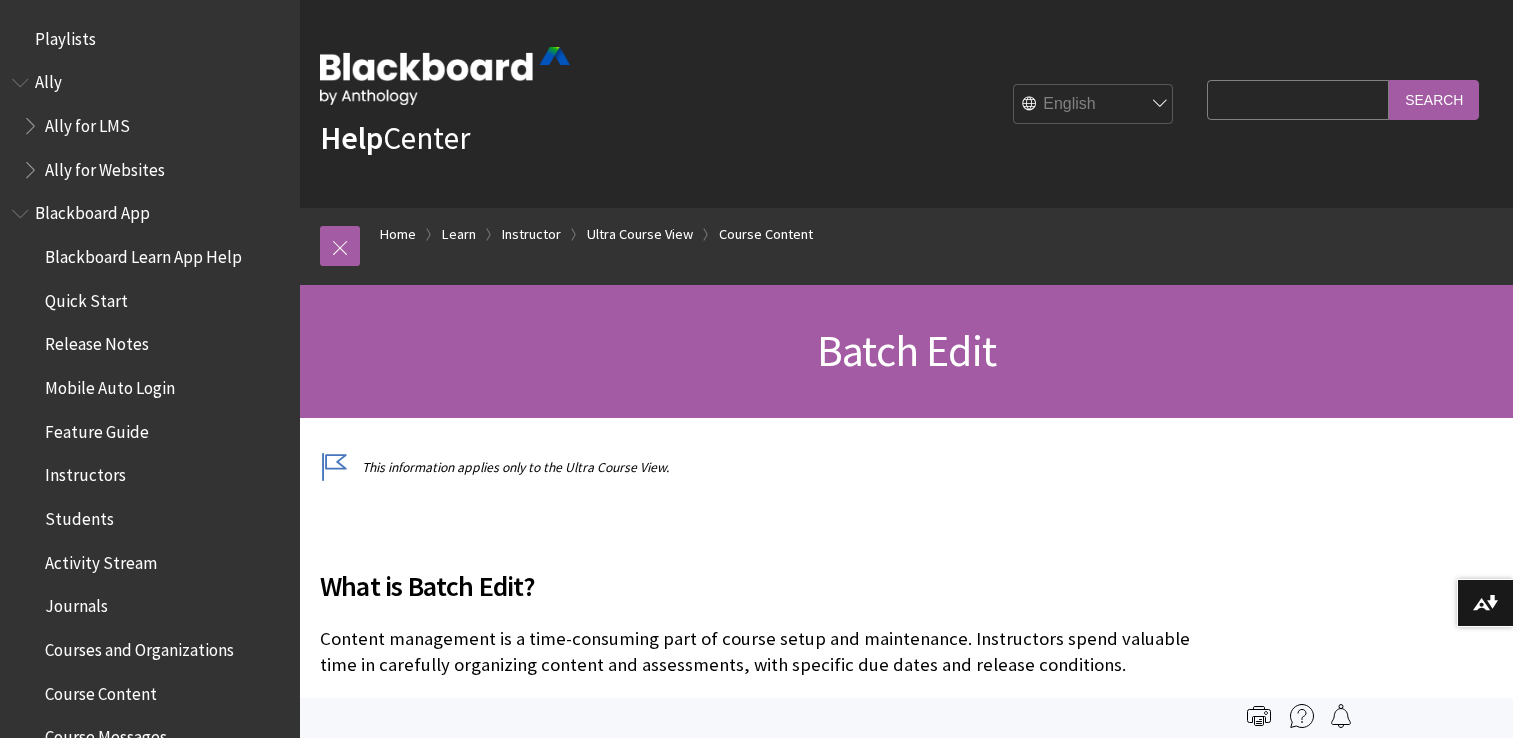 scroll, scrollTop: 0, scrollLeft: 0, axis: both 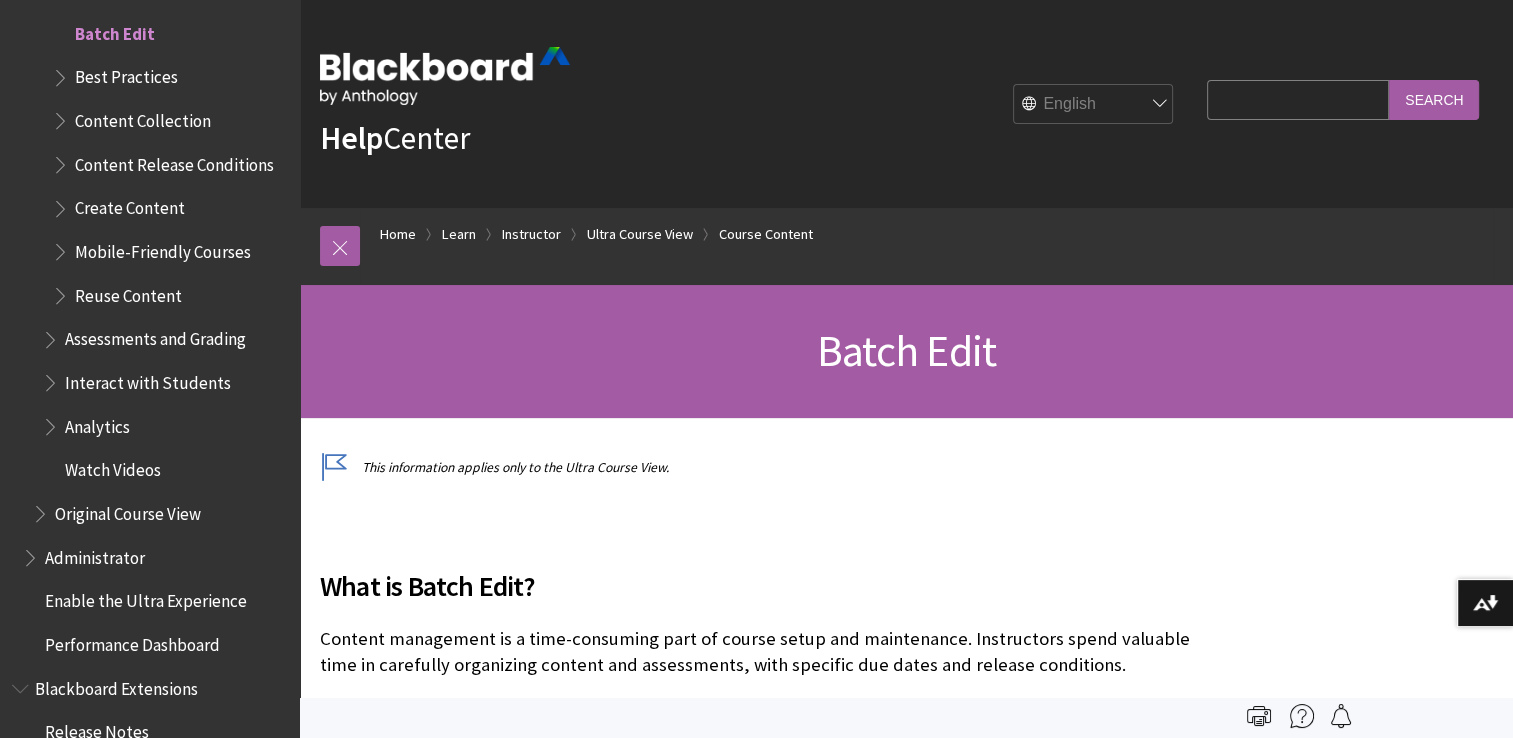 click on "Search Query" at bounding box center (1298, 99) 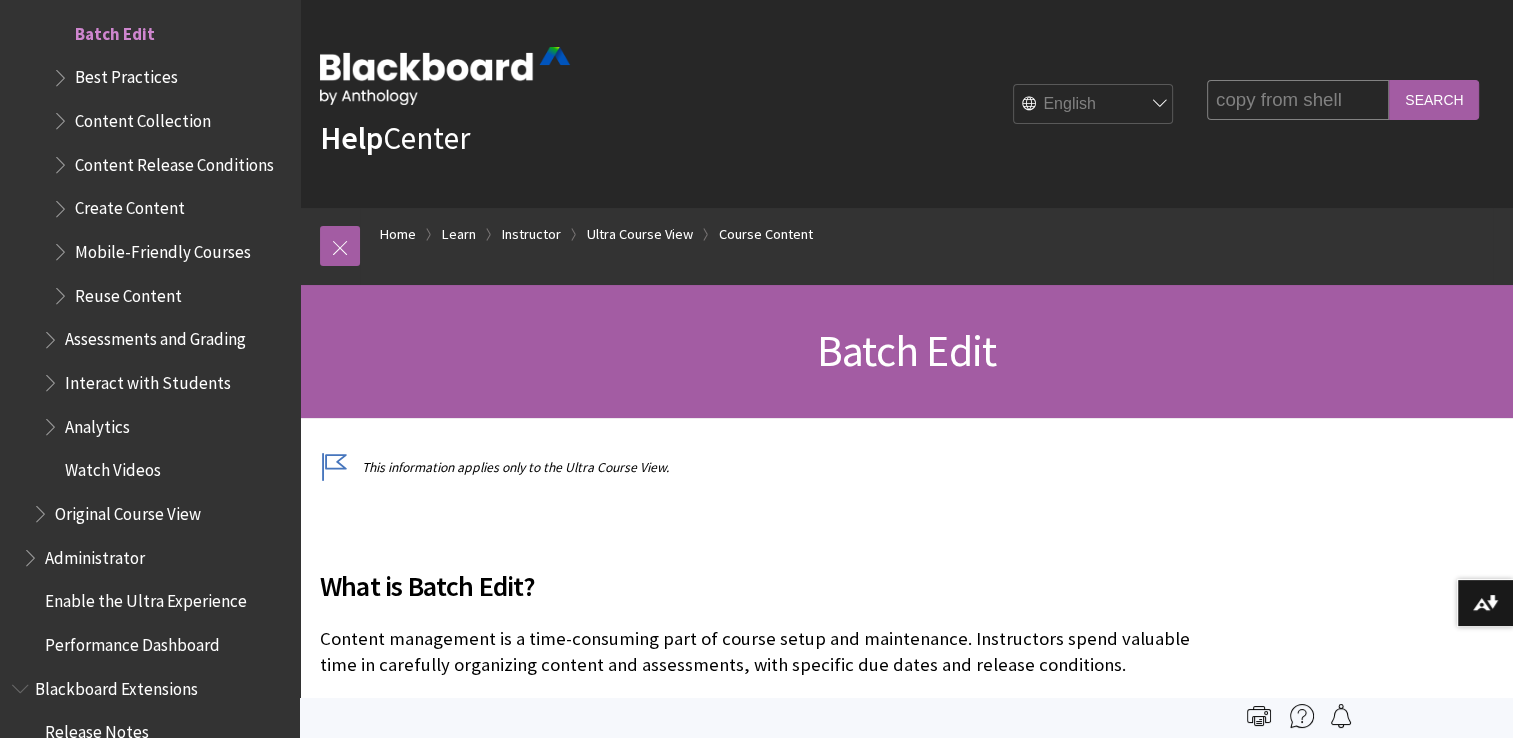type on "copy from shell" 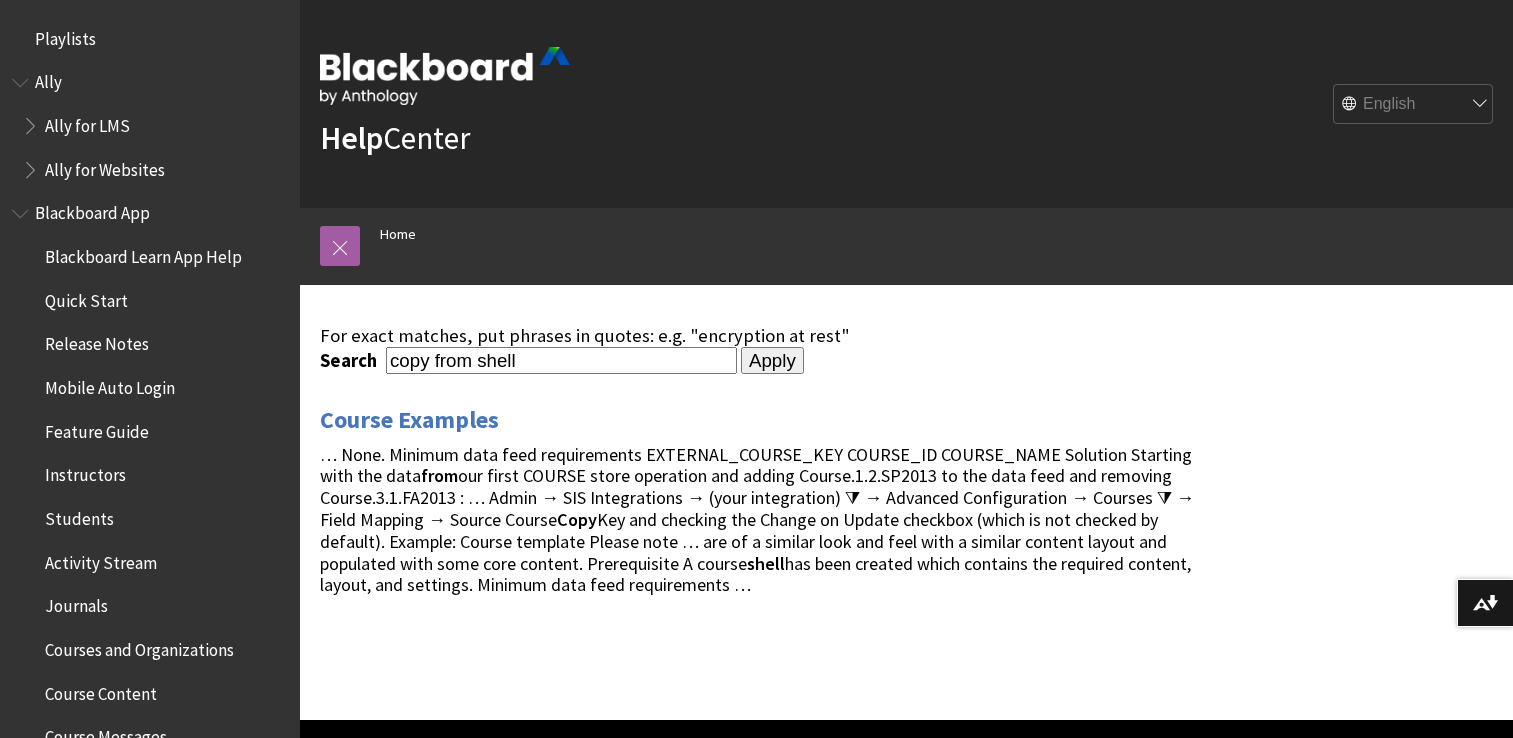 scroll, scrollTop: 0, scrollLeft: 0, axis: both 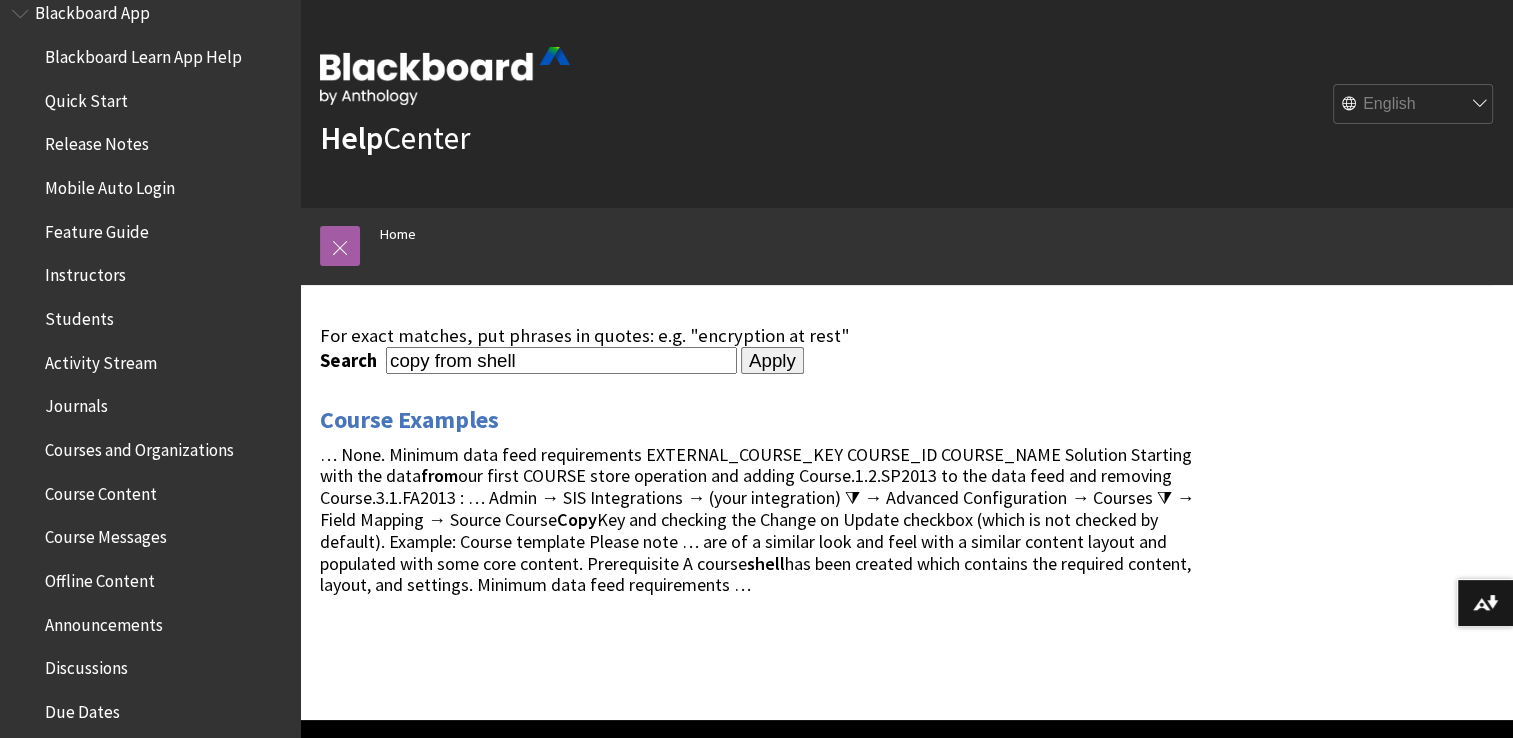 click on "Course Content" at bounding box center (101, 490) 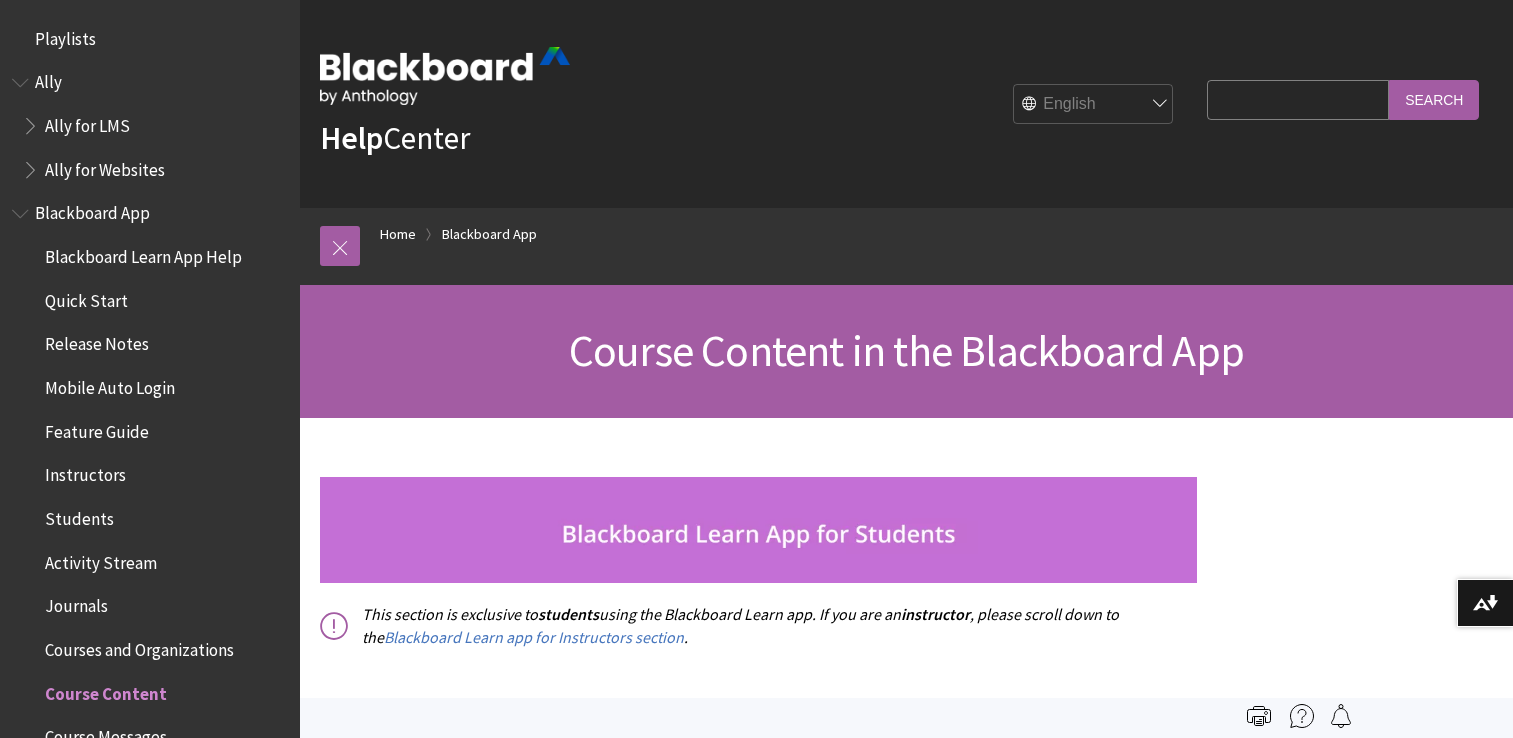 scroll, scrollTop: 0, scrollLeft: 0, axis: both 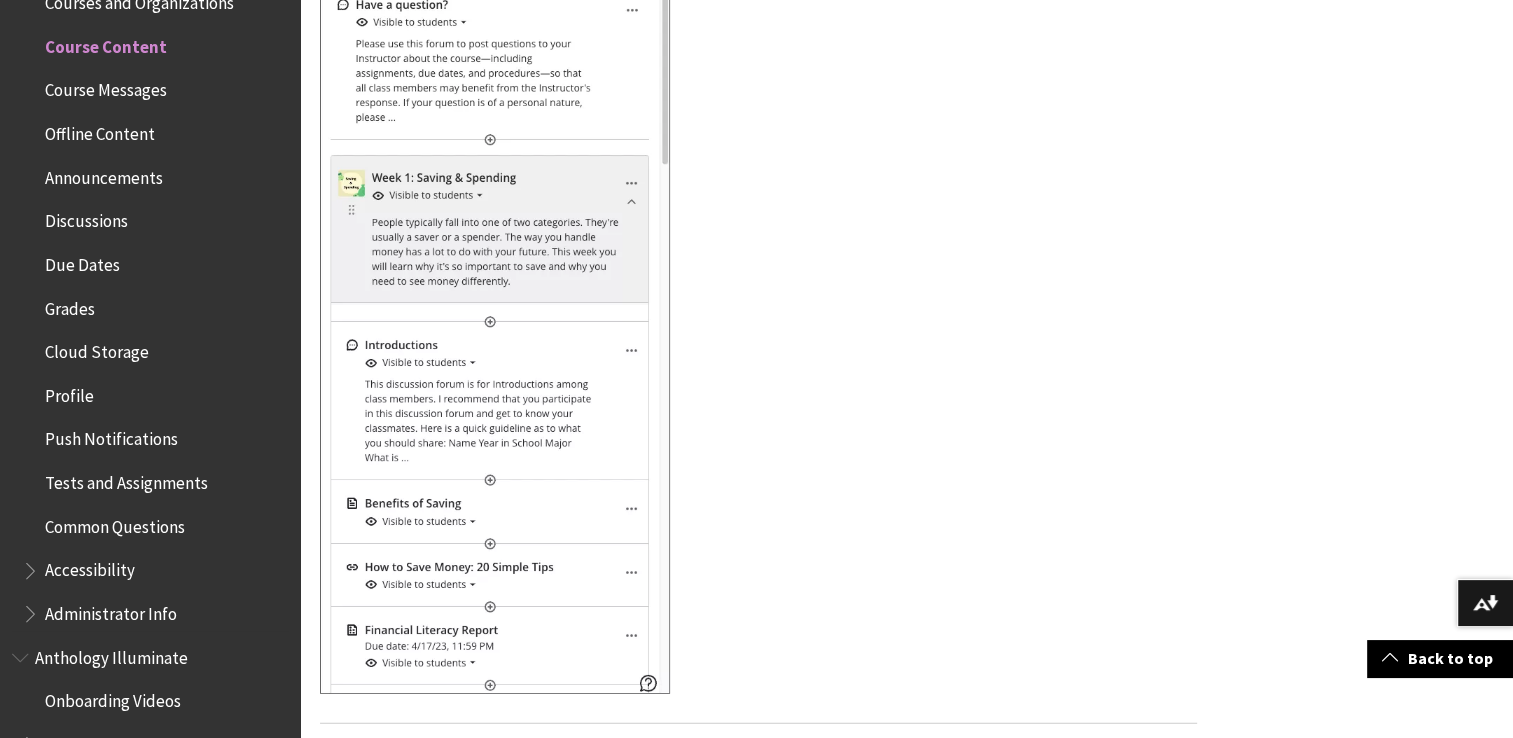 click on "Common Questions" at bounding box center [115, 523] 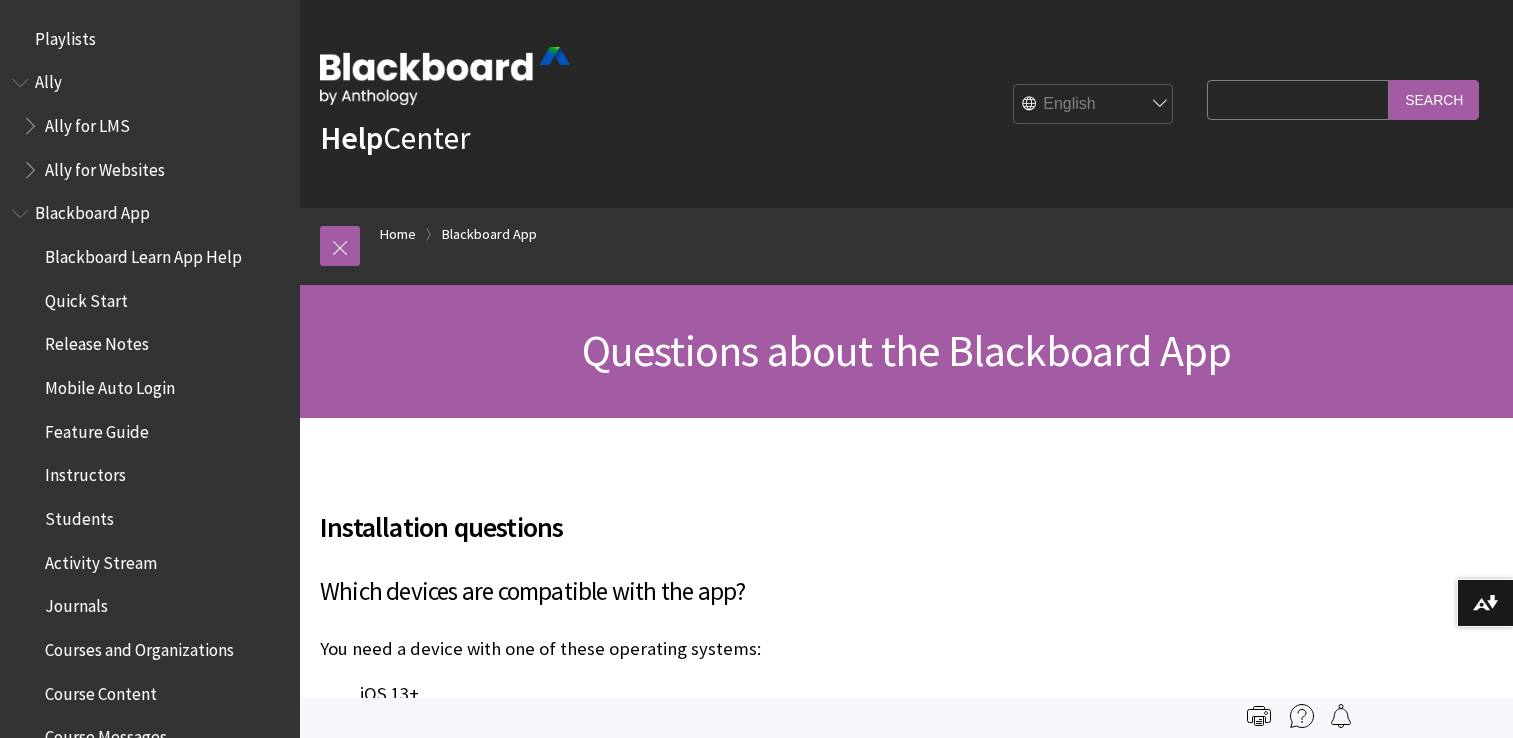 scroll, scrollTop: 0, scrollLeft: 0, axis: both 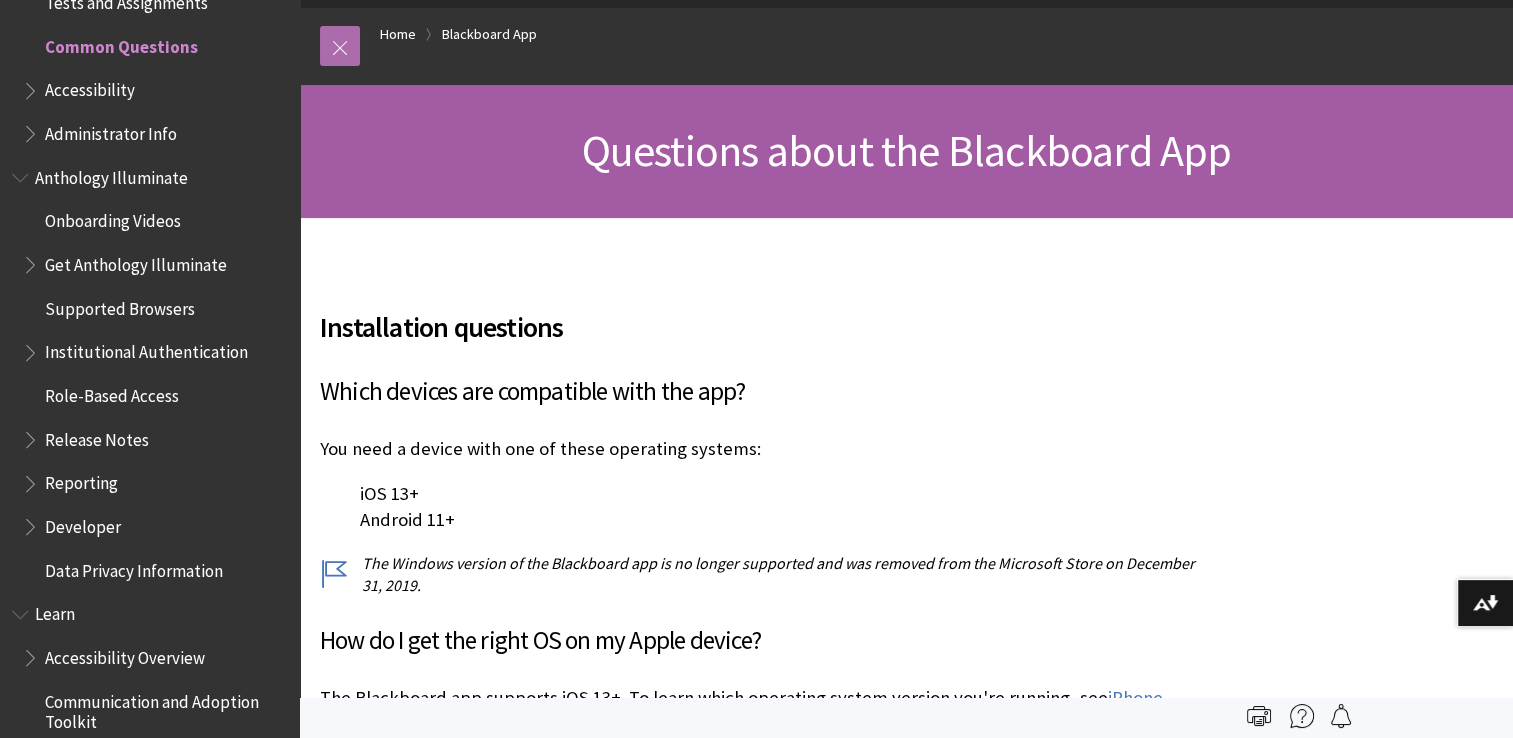 click at bounding box center (340, 46) 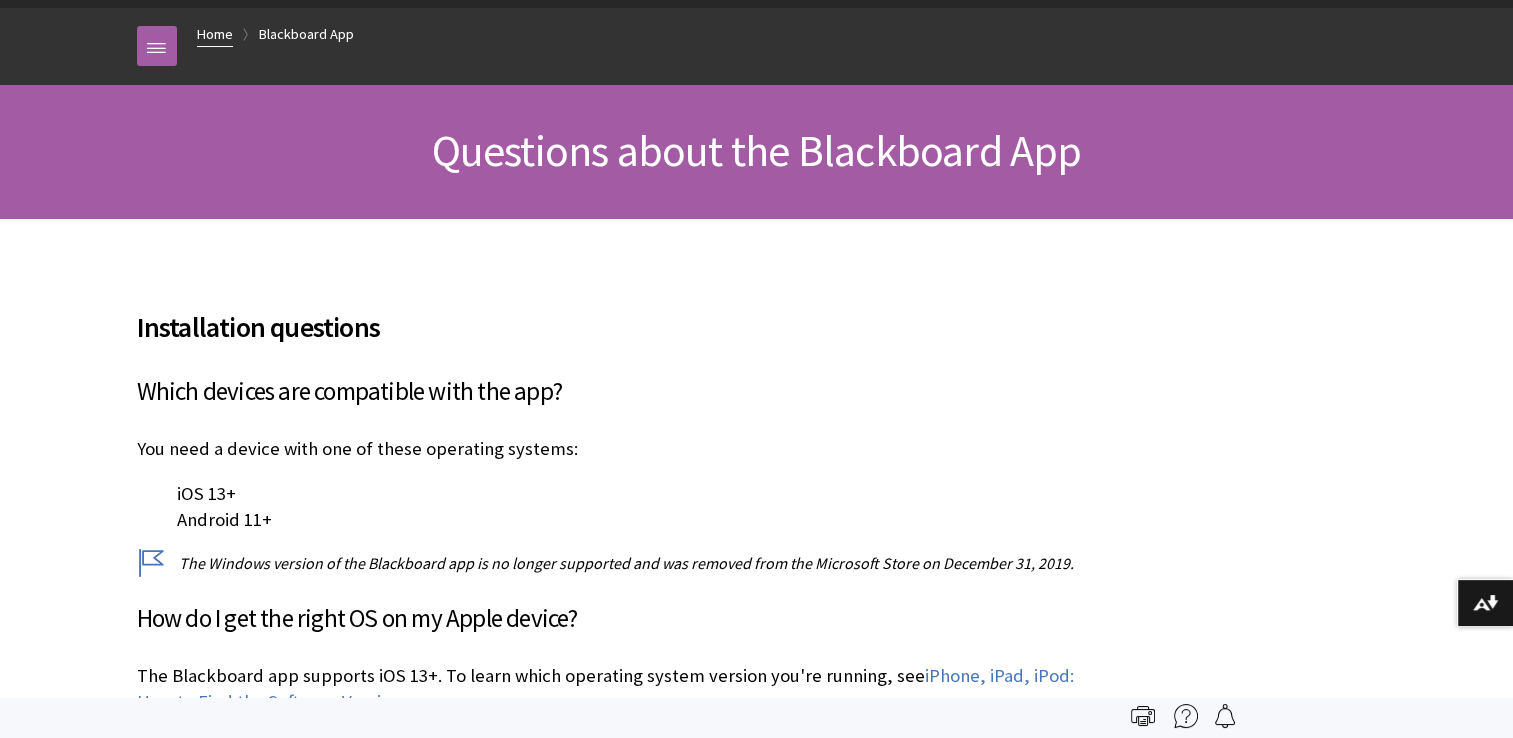 click on "Home" at bounding box center (215, 34) 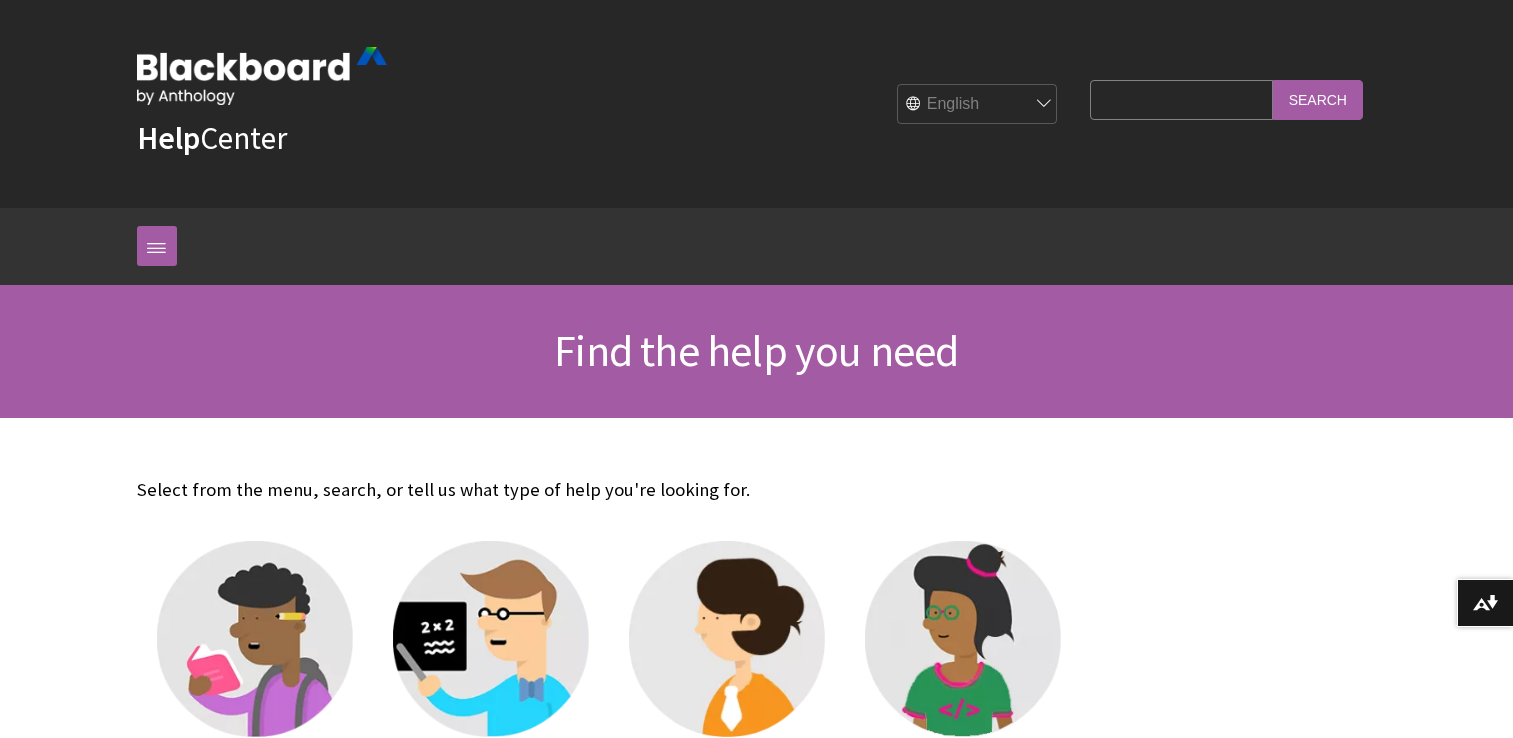 scroll, scrollTop: 0, scrollLeft: 0, axis: both 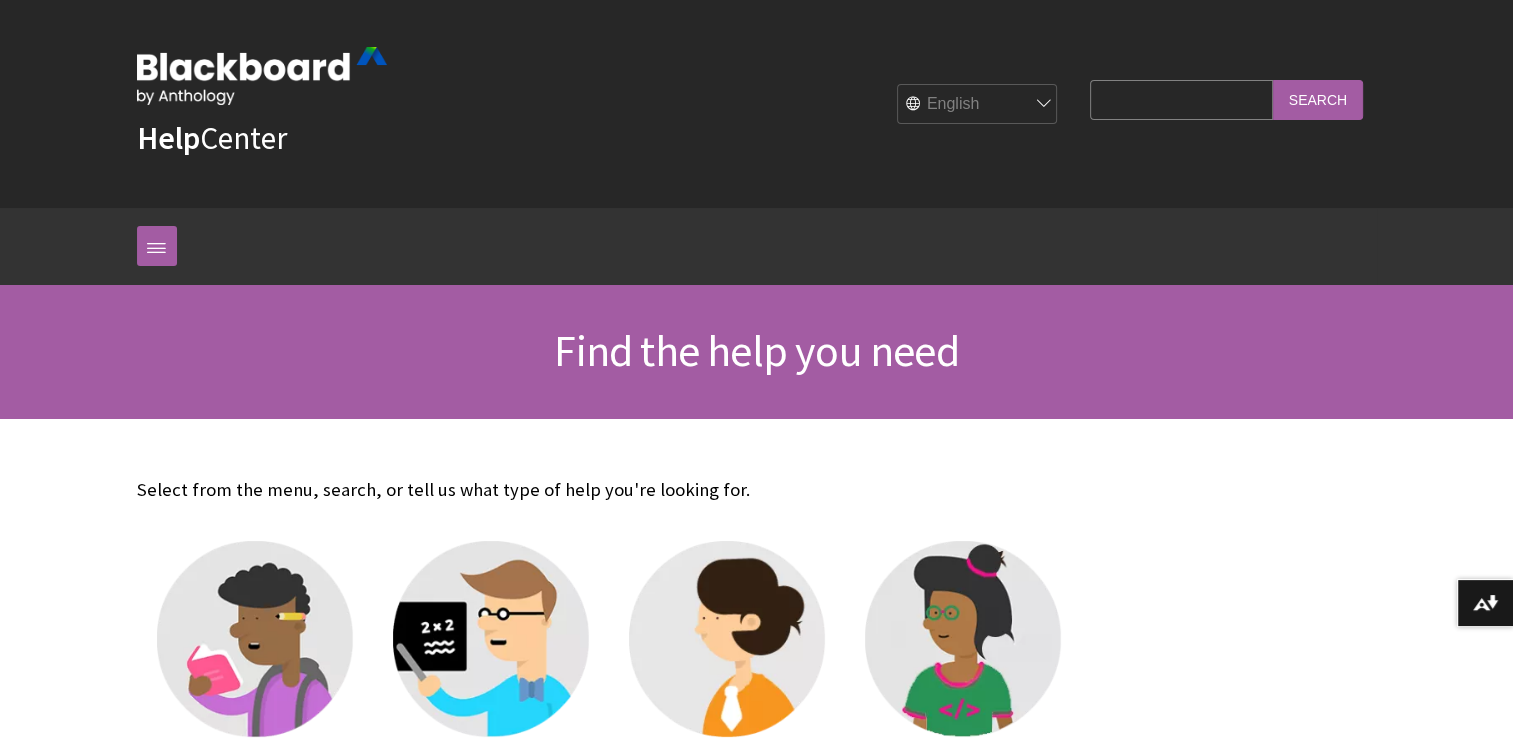 click on "Search Query" at bounding box center [1181, 99] 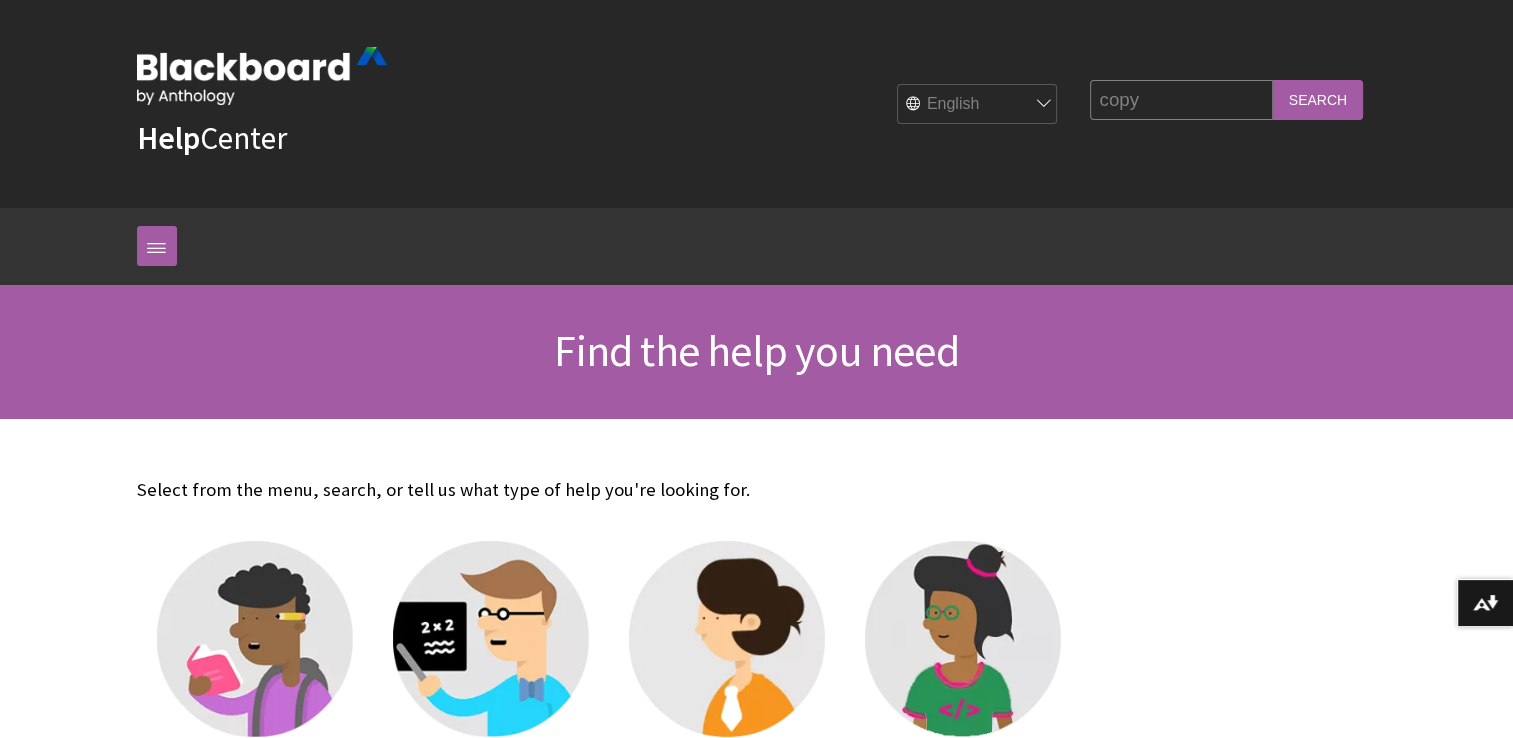 type on "copy" 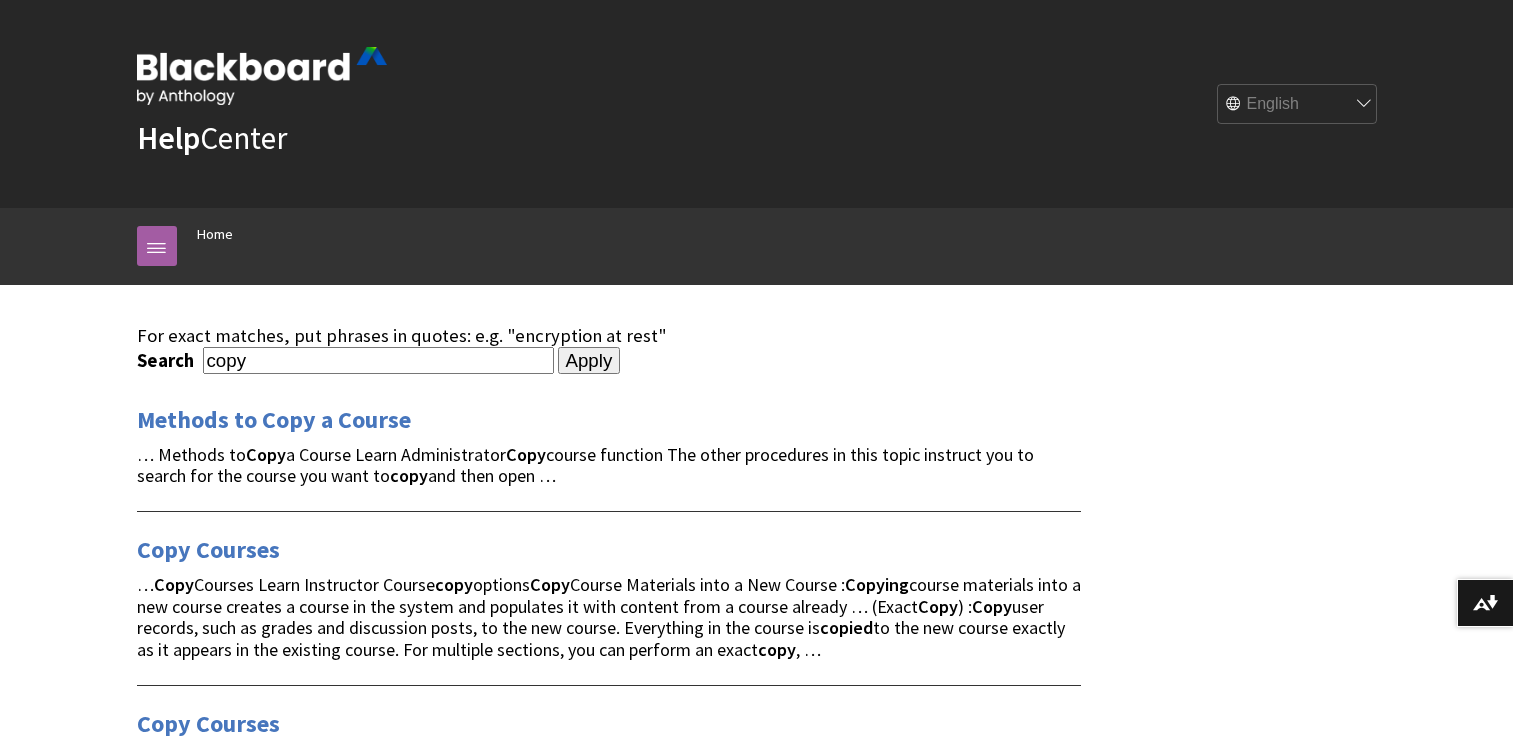 scroll, scrollTop: 0, scrollLeft: 0, axis: both 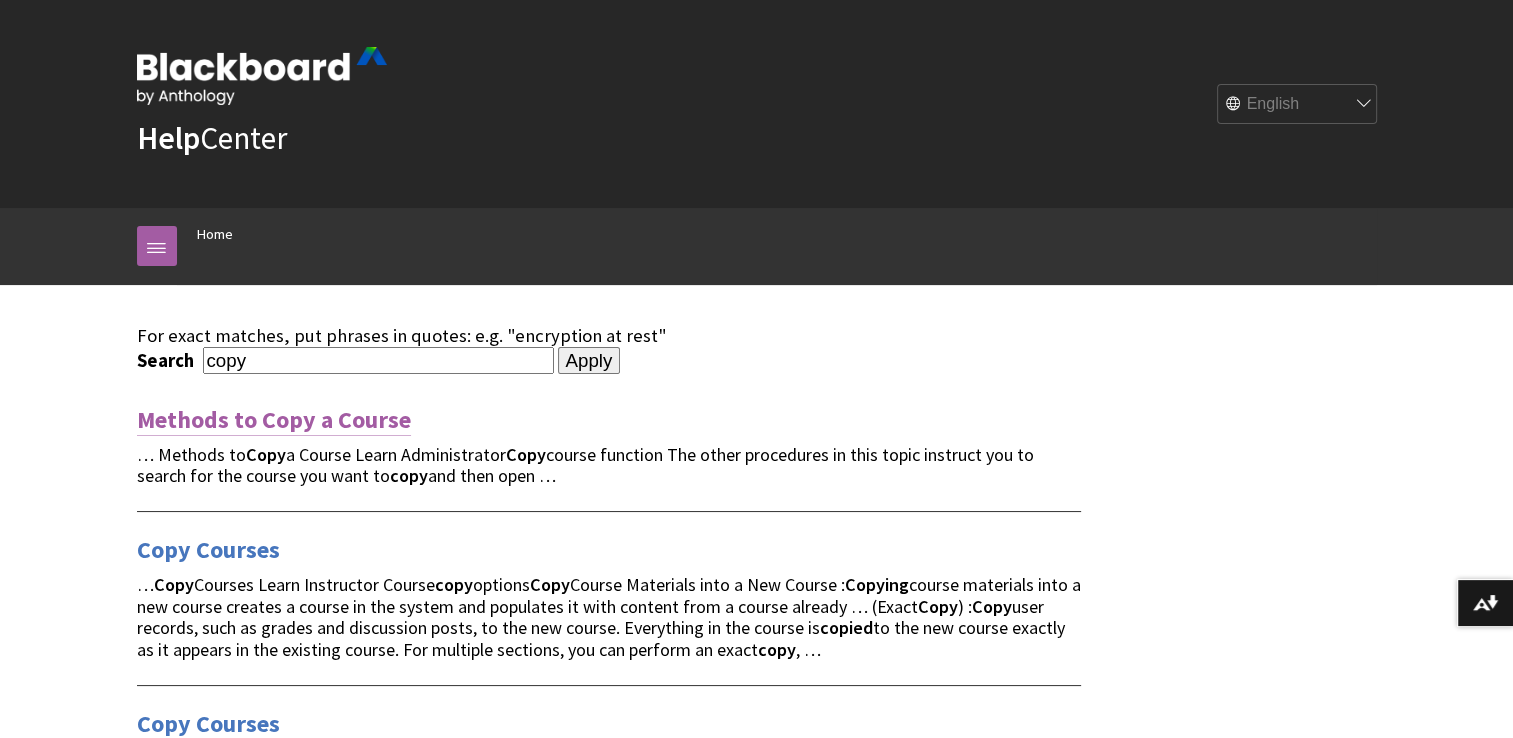 click on "Methods to Copy a Course" at bounding box center [274, 420] 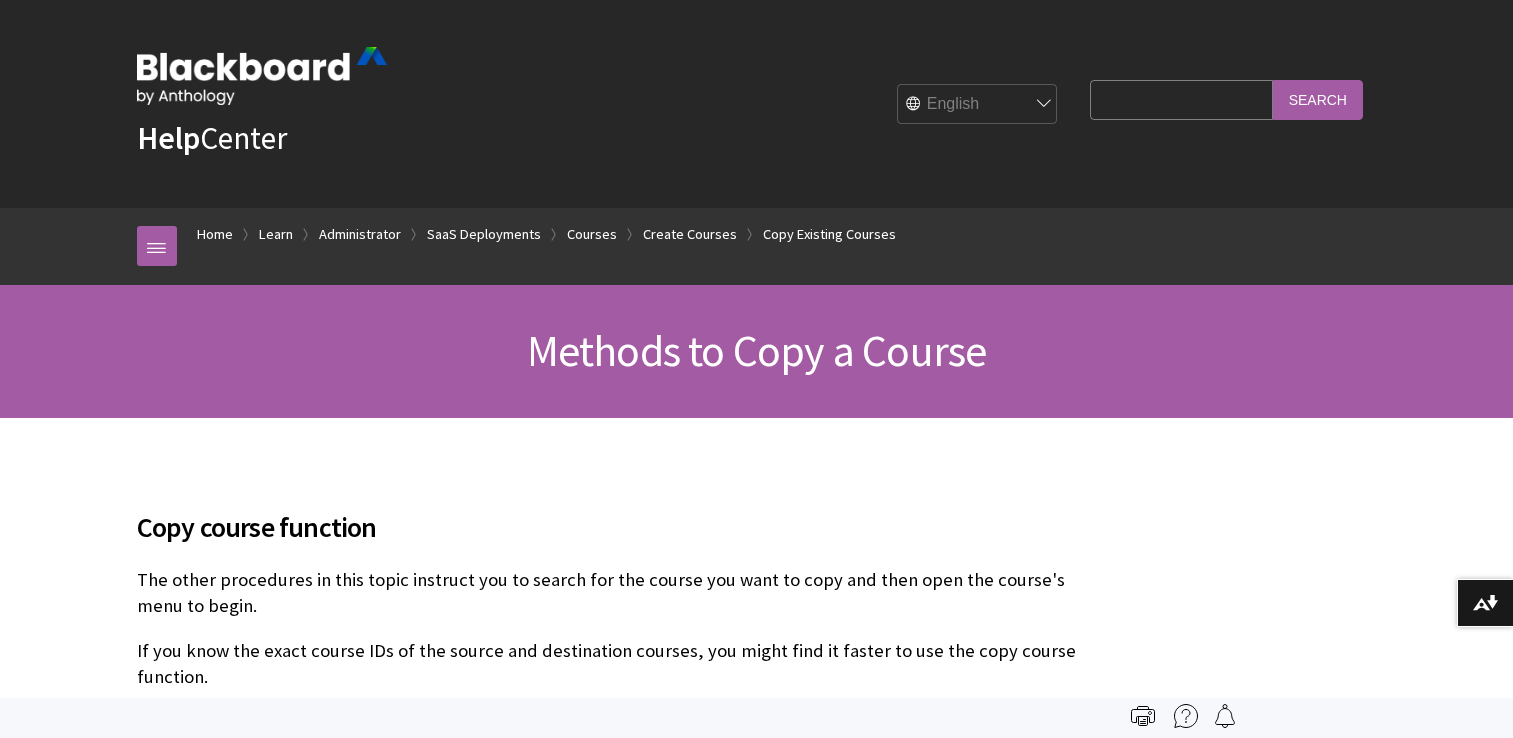 scroll, scrollTop: 0, scrollLeft: 0, axis: both 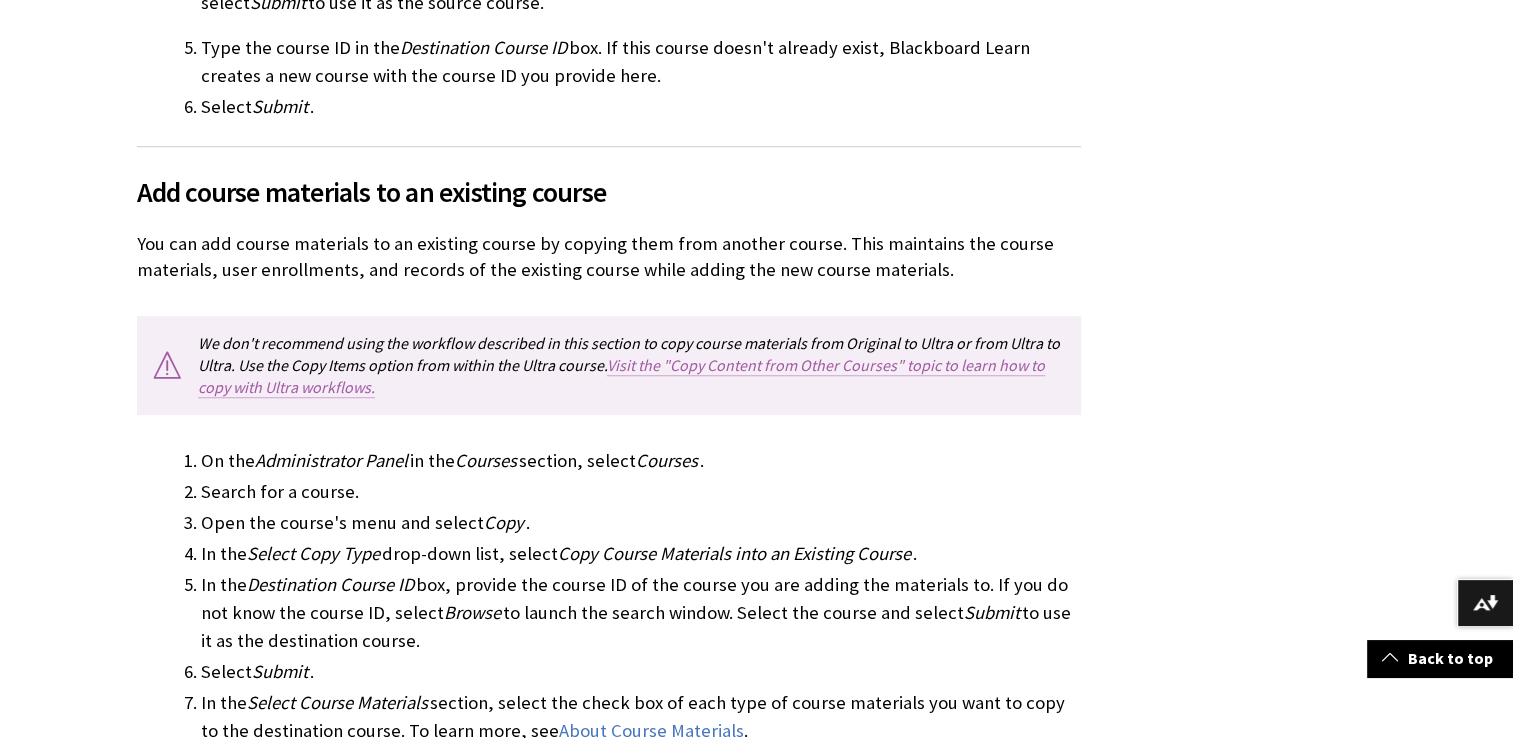 click on "Visit the "Copy Content from Other Courses" topic to learn how to copy with Ultra workflows." at bounding box center (621, 376) 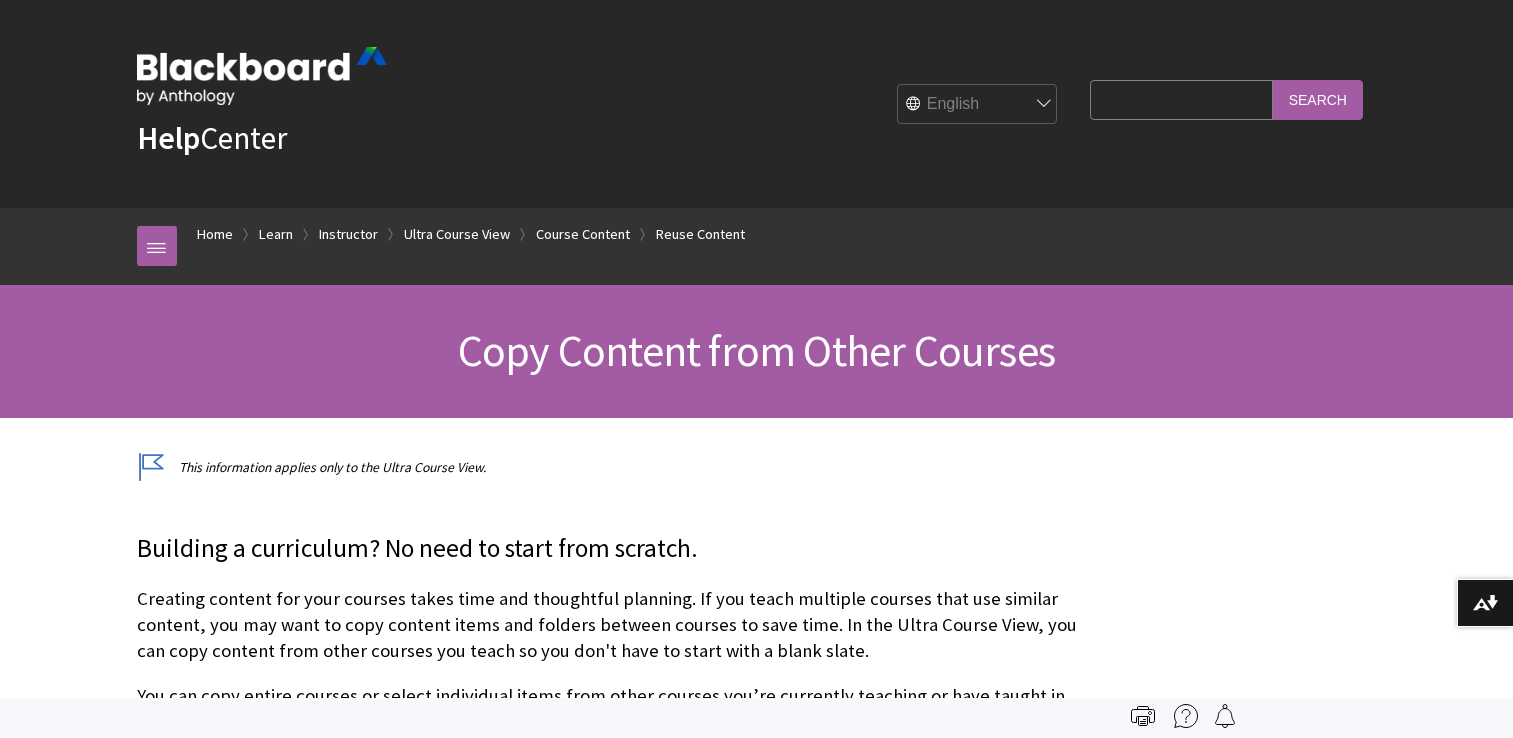 scroll, scrollTop: 0, scrollLeft: 0, axis: both 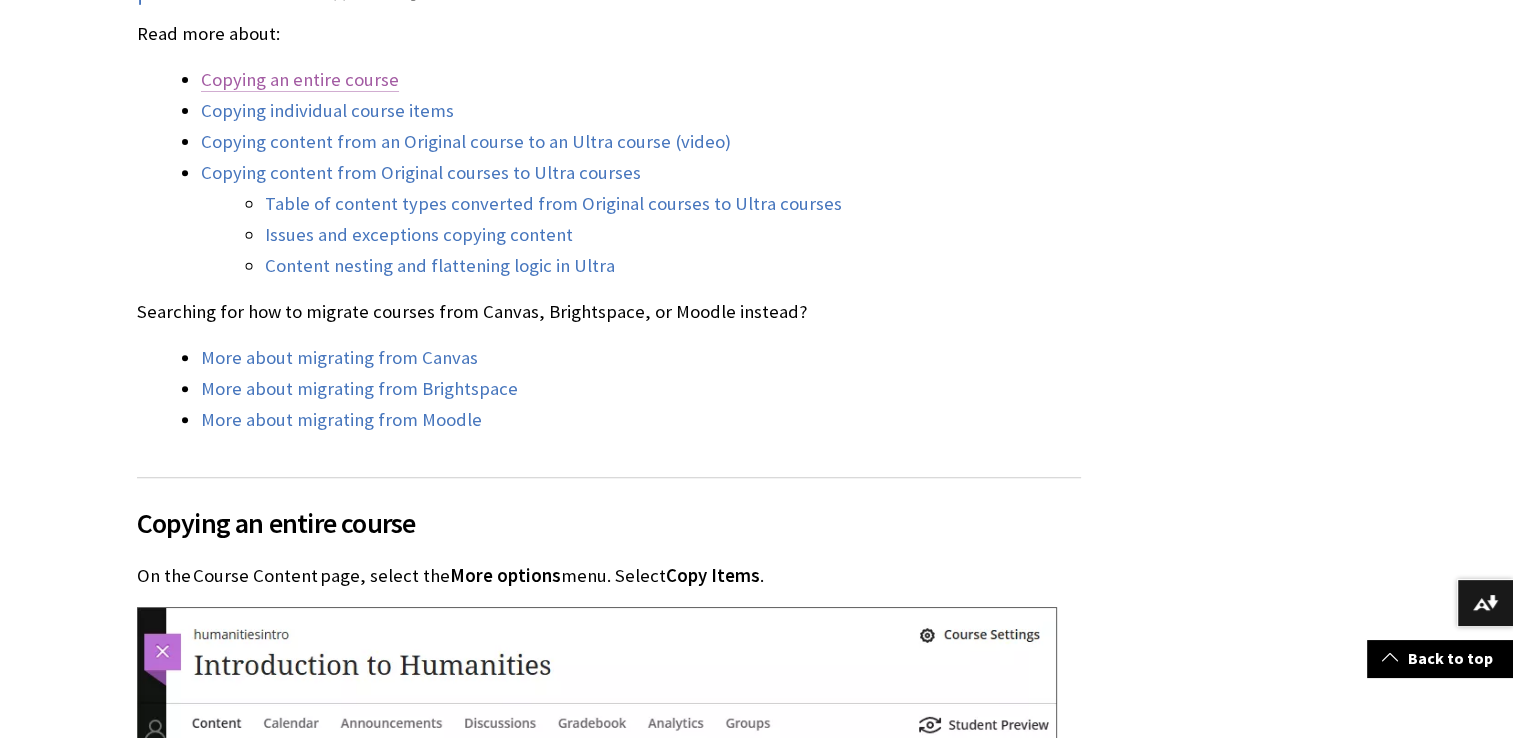 click on "Copying an entire course" at bounding box center (300, 80) 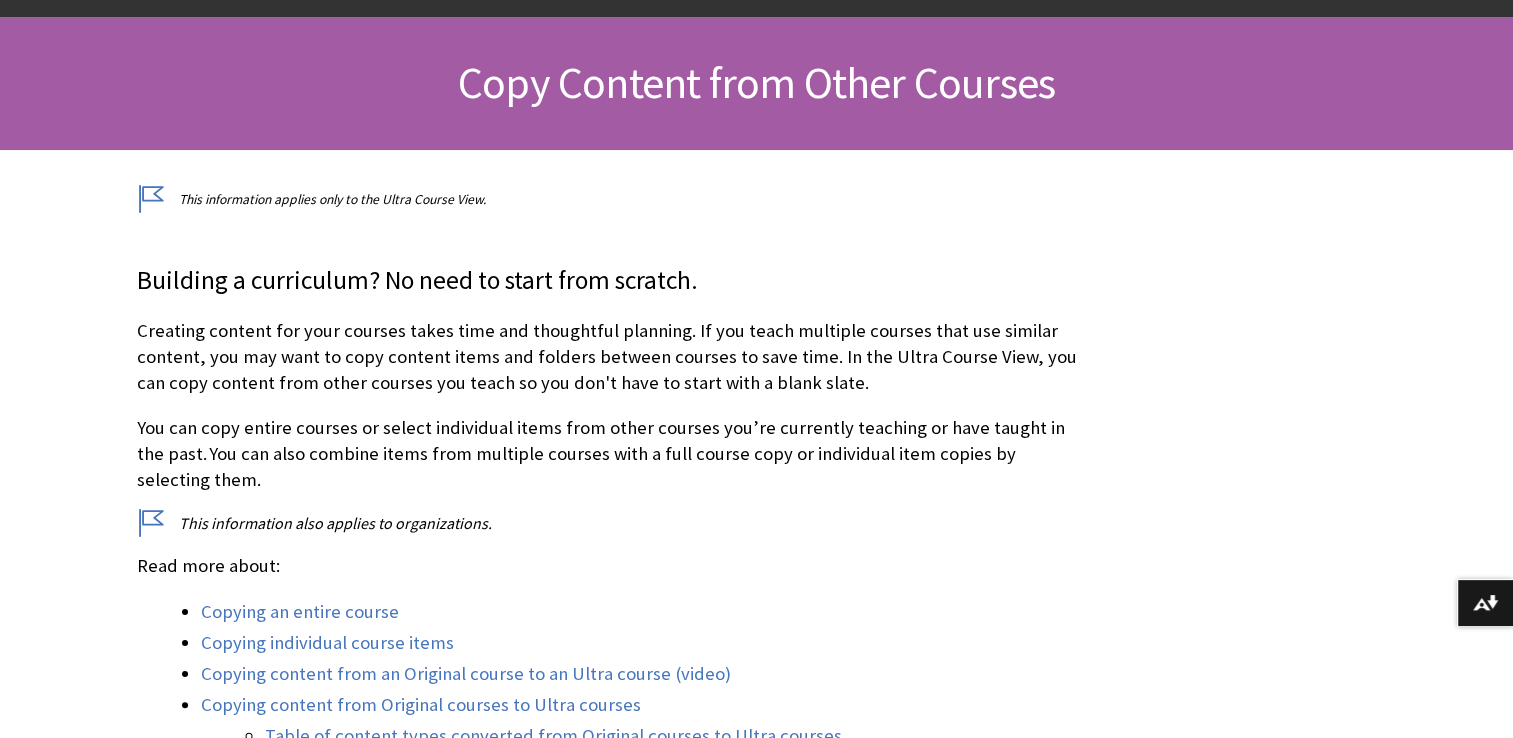scroll, scrollTop: 300, scrollLeft: 0, axis: vertical 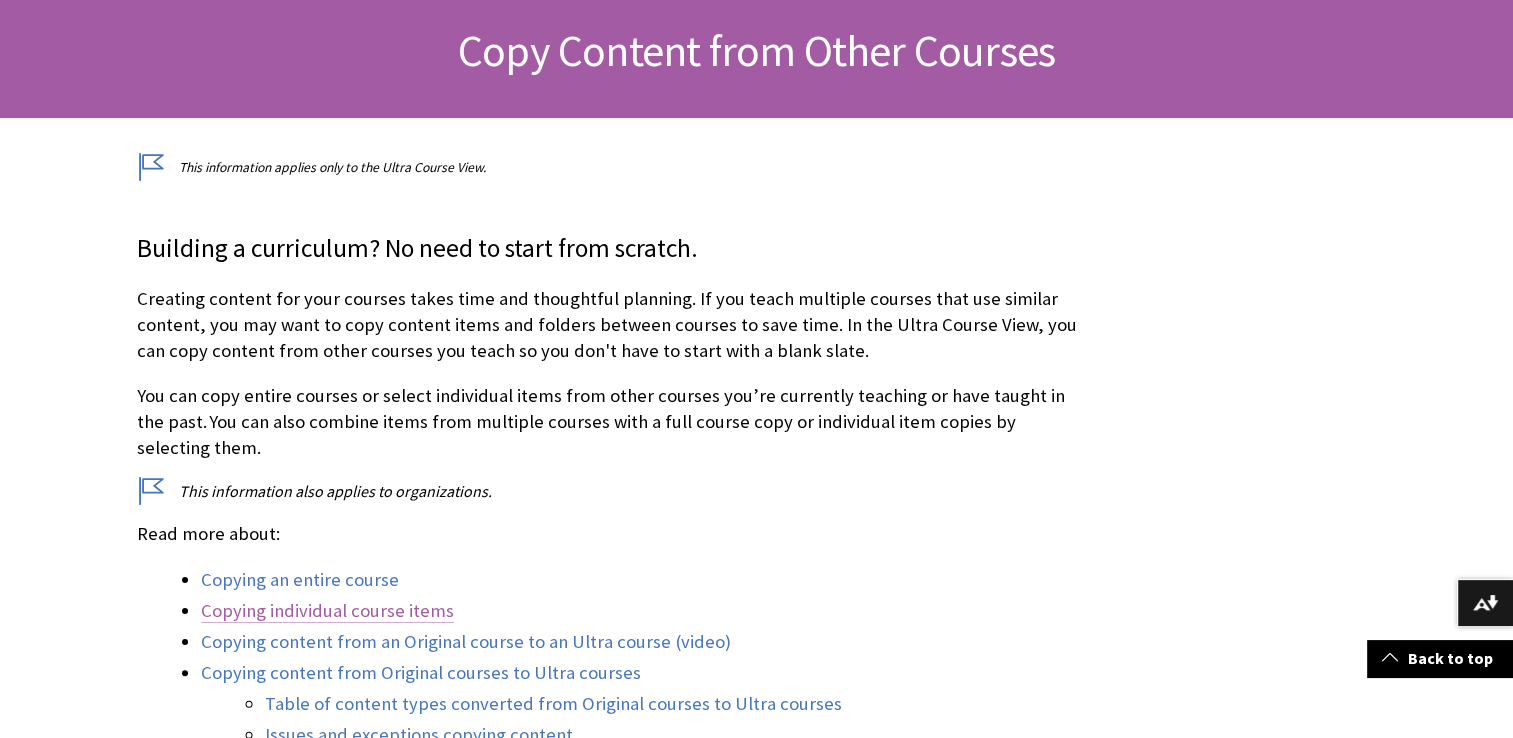 click on "Copying individual course items" at bounding box center [327, 611] 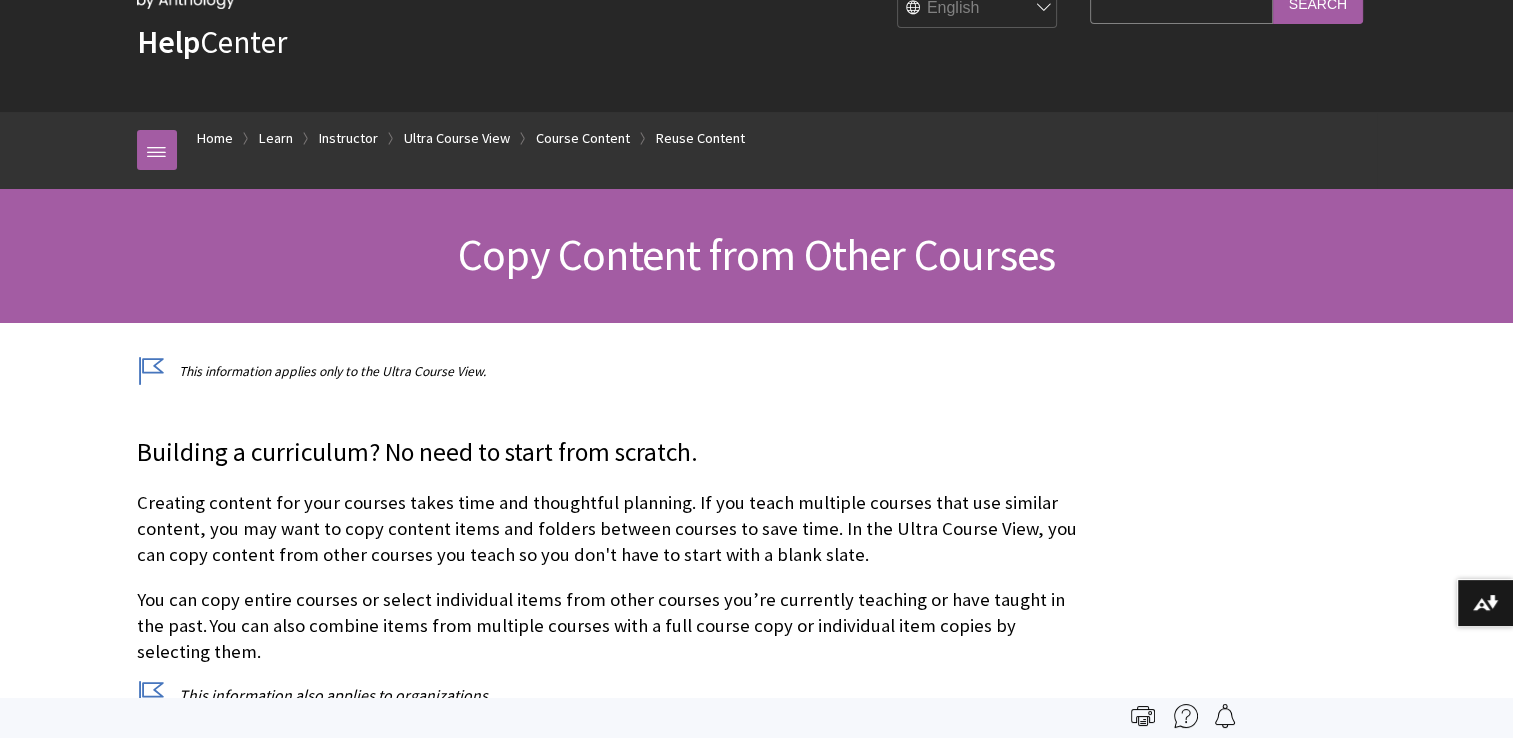 scroll, scrollTop: 0, scrollLeft: 0, axis: both 